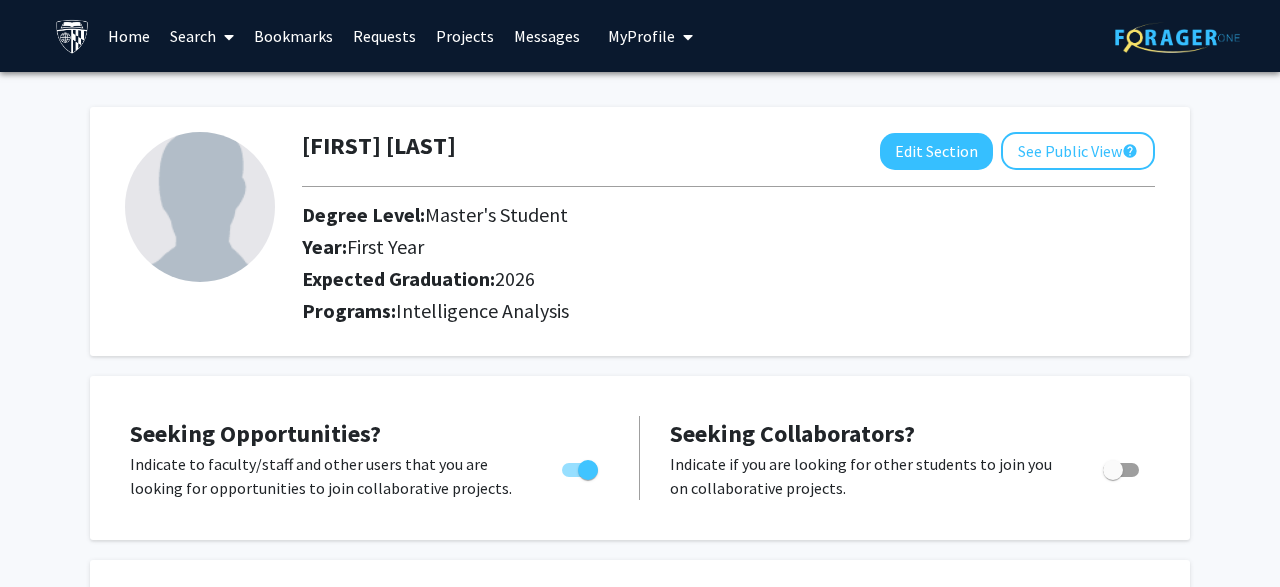 scroll, scrollTop: 0, scrollLeft: 0, axis: both 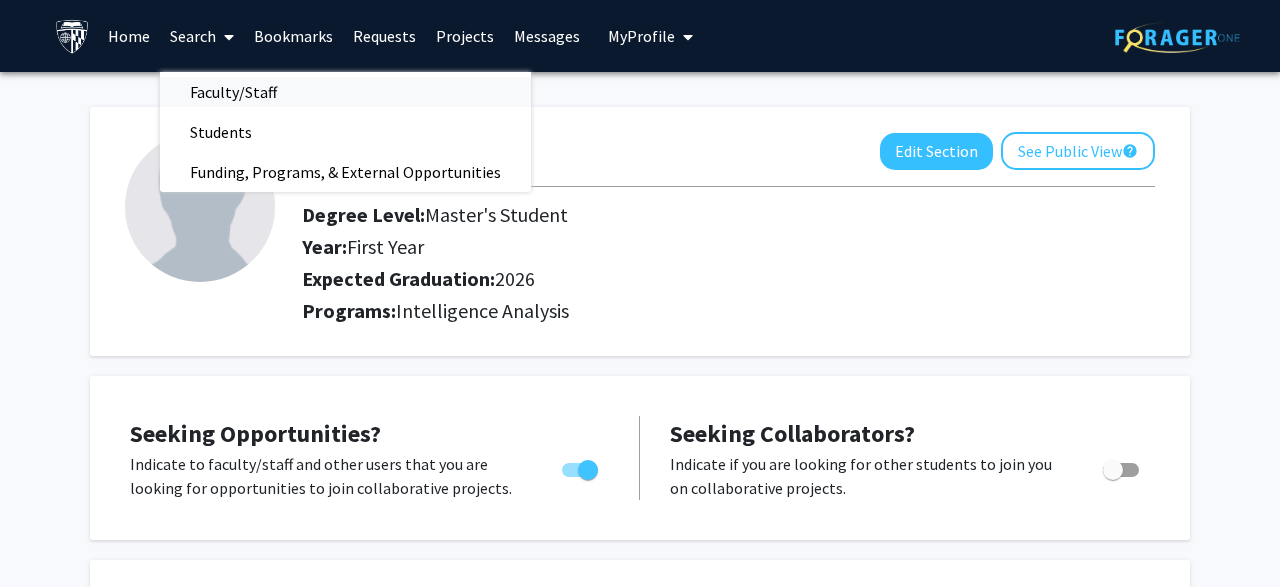click on "Faculty/Staff" at bounding box center (233, 92) 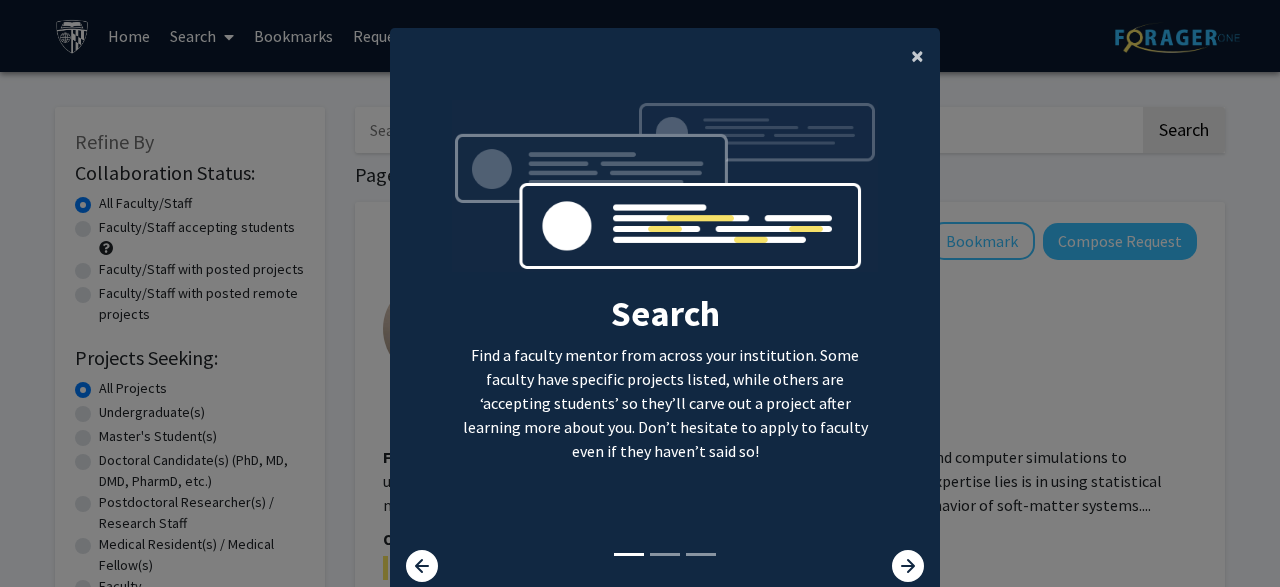 click on "×" 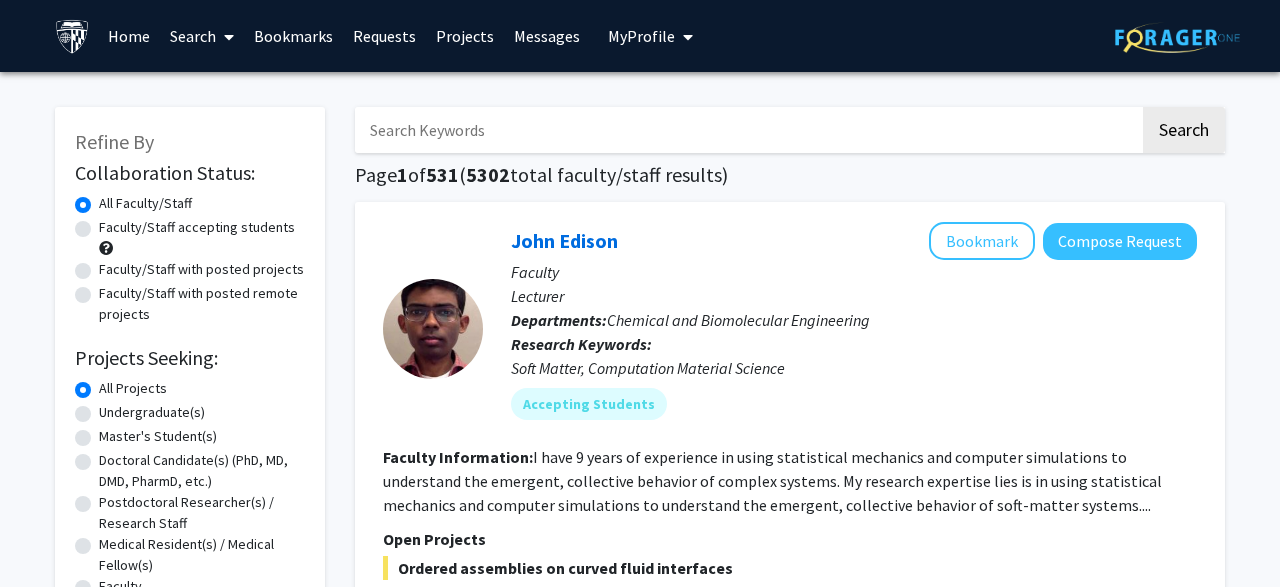 click at bounding box center [747, 130] 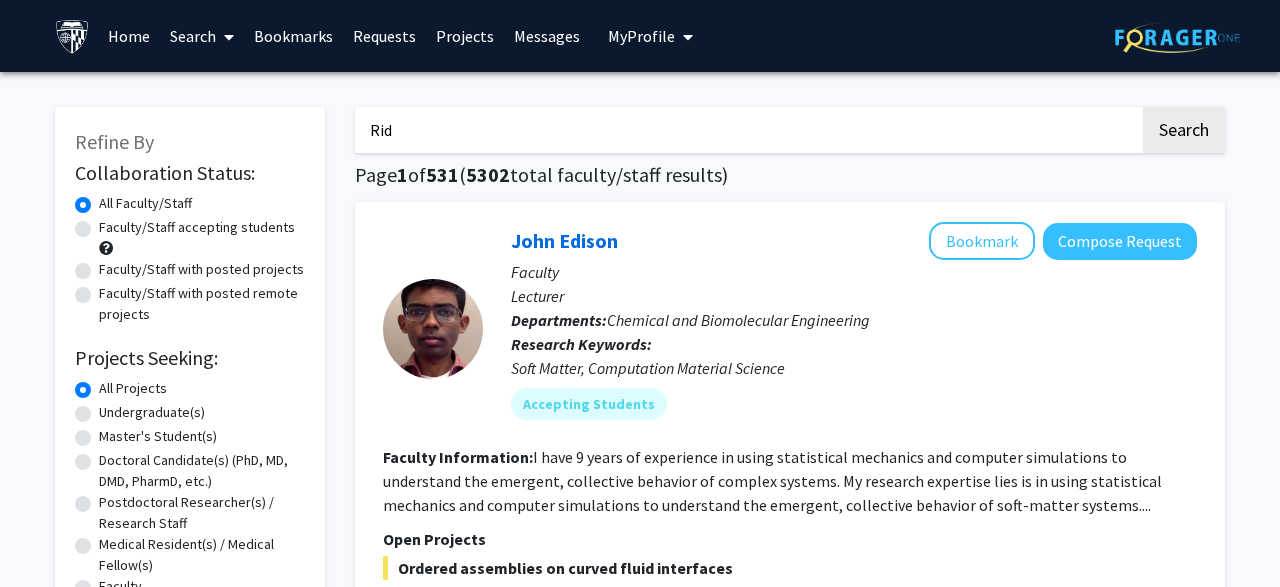 type on "Rid" 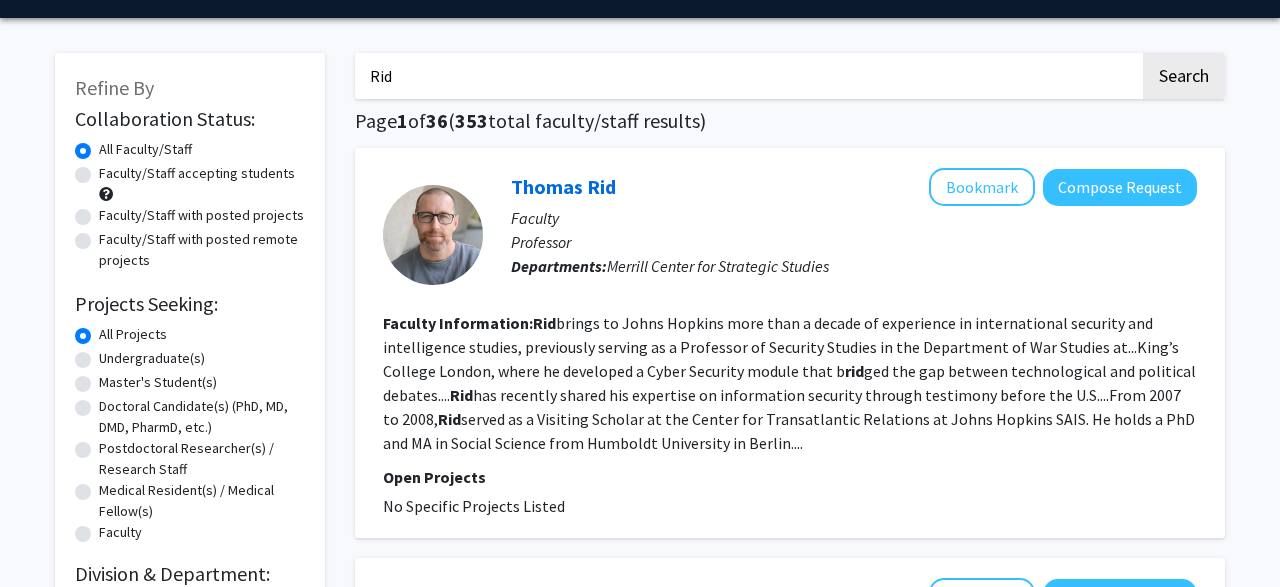 scroll, scrollTop: 39, scrollLeft: 0, axis: vertical 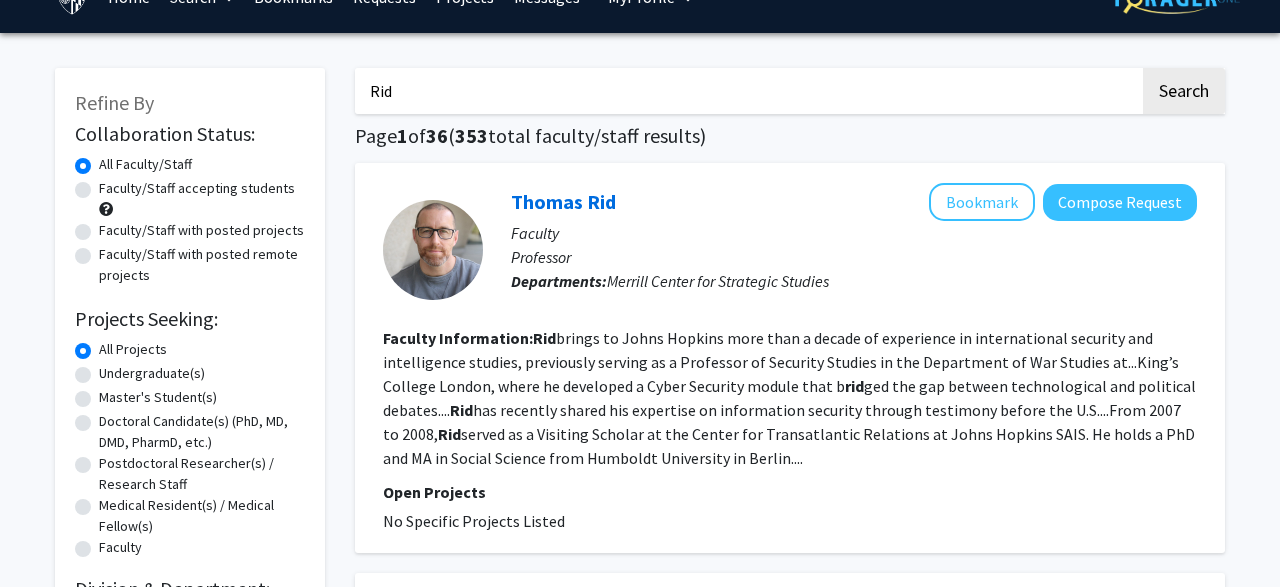 drag, startPoint x: 400, startPoint y: 522, endPoint x: 556, endPoint y: 523, distance: 156.0032 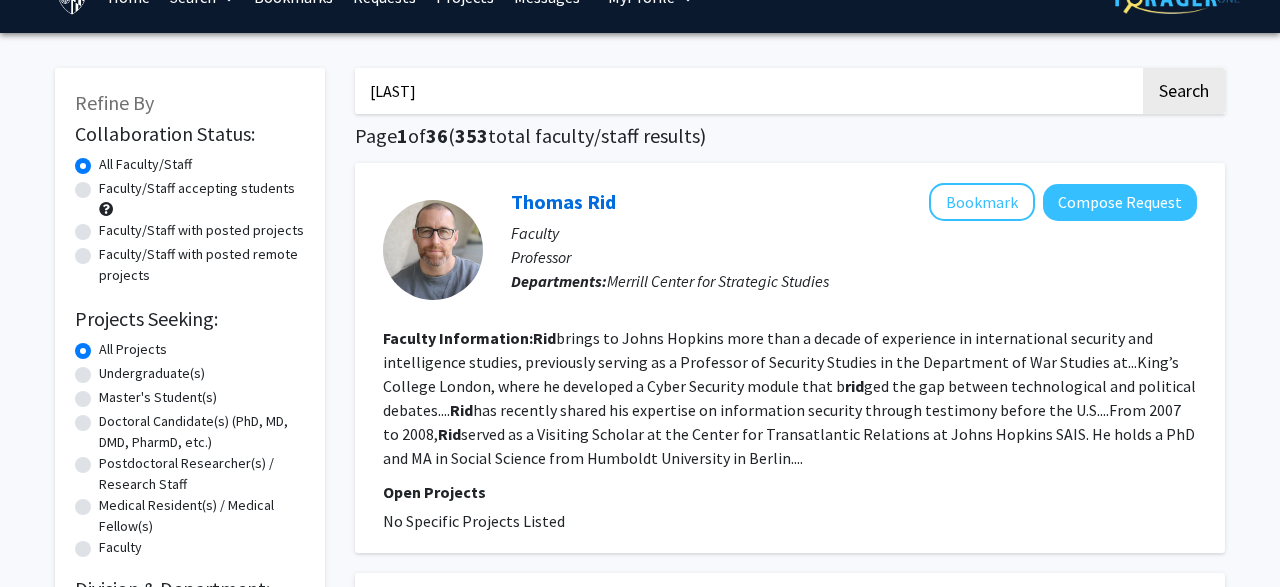 type on "[LAST]" 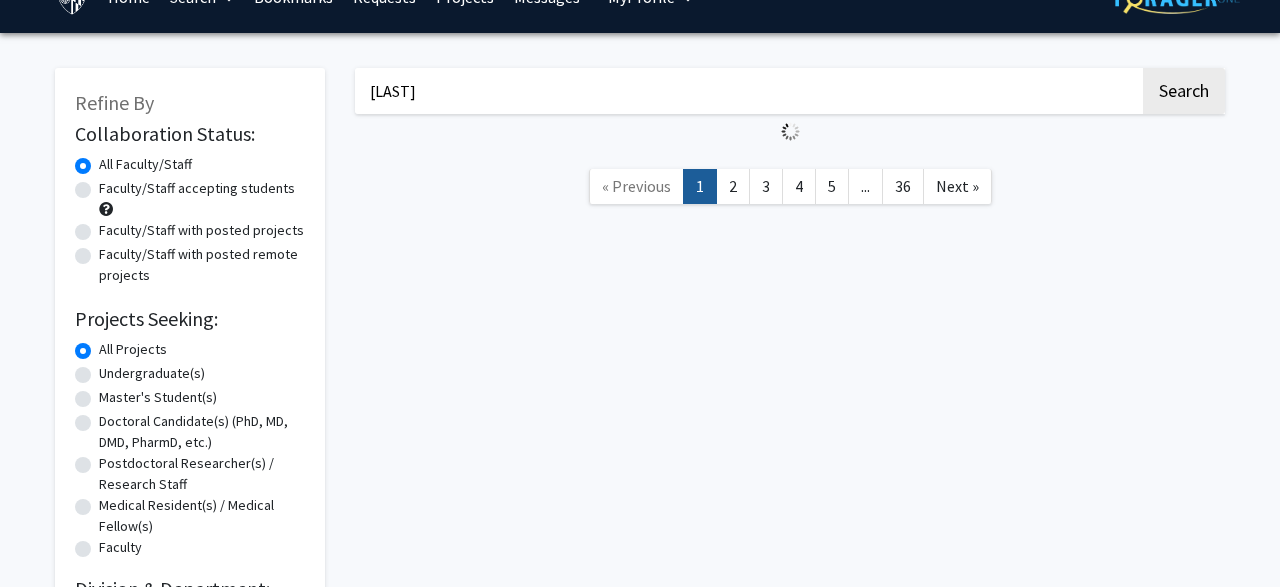 scroll, scrollTop: 0, scrollLeft: 0, axis: both 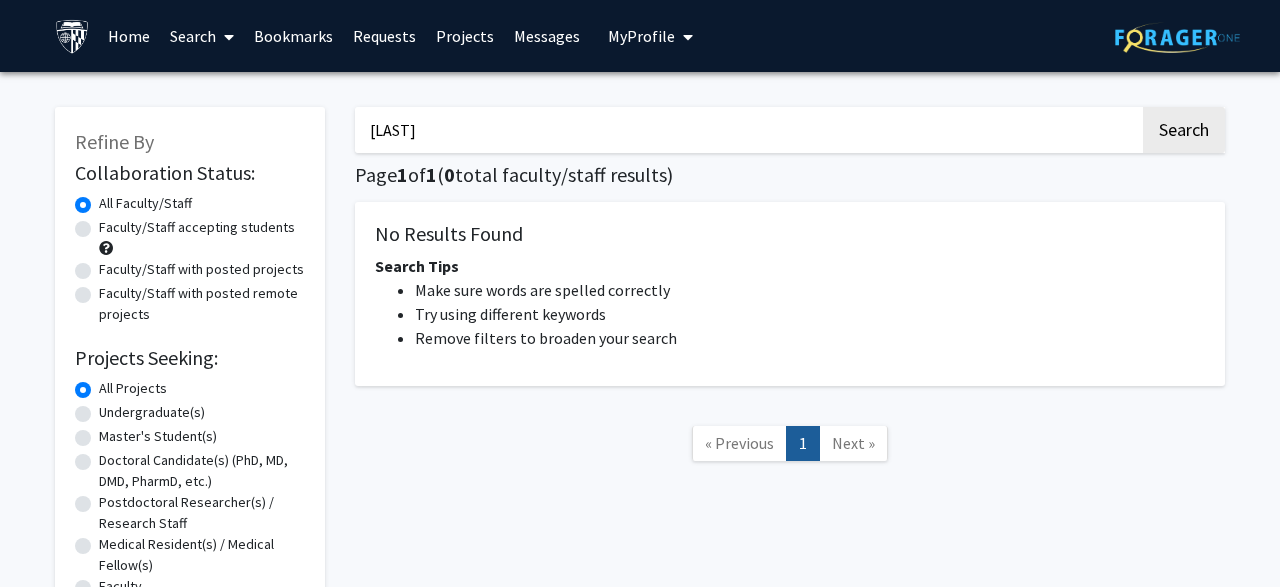 drag, startPoint x: 498, startPoint y: 127, endPoint x: 197, endPoint y: 138, distance: 301.20093 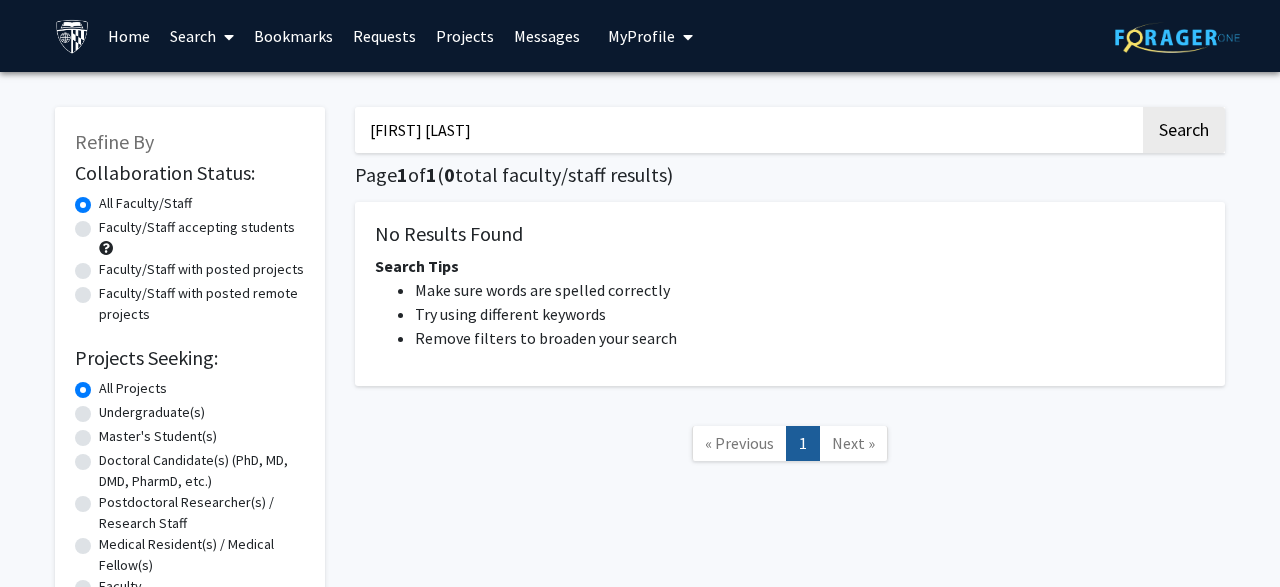 type on "[FIRST] [LAST]" 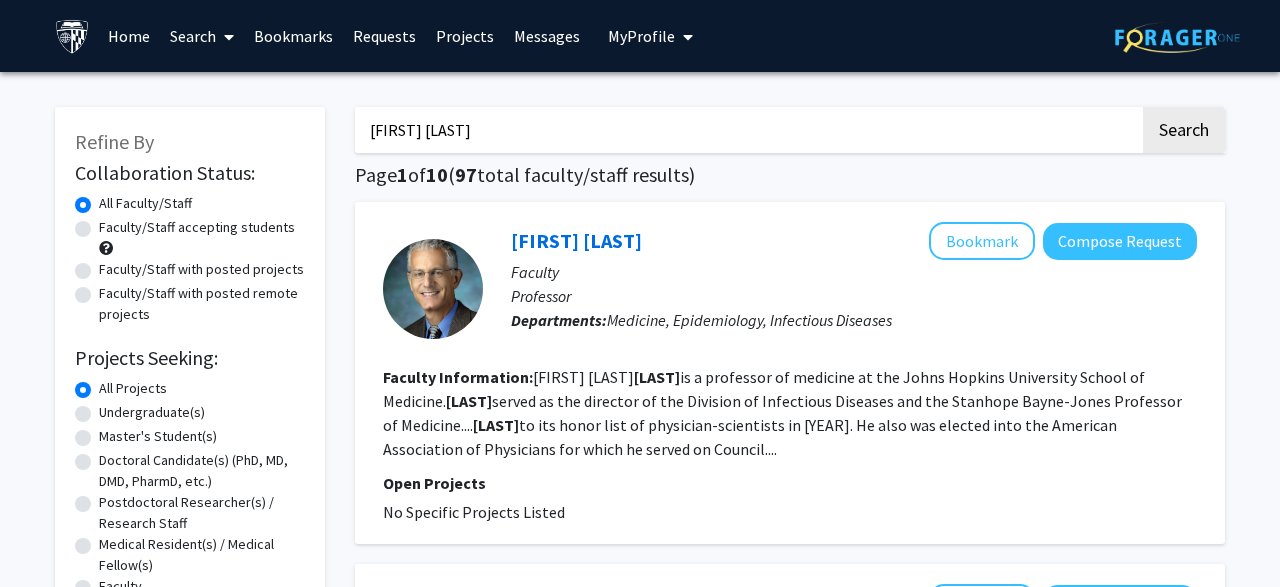 drag, startPoint x: 429, startPoint y: 131, endPoint x: 453, endPoint y: 131, distance: 24 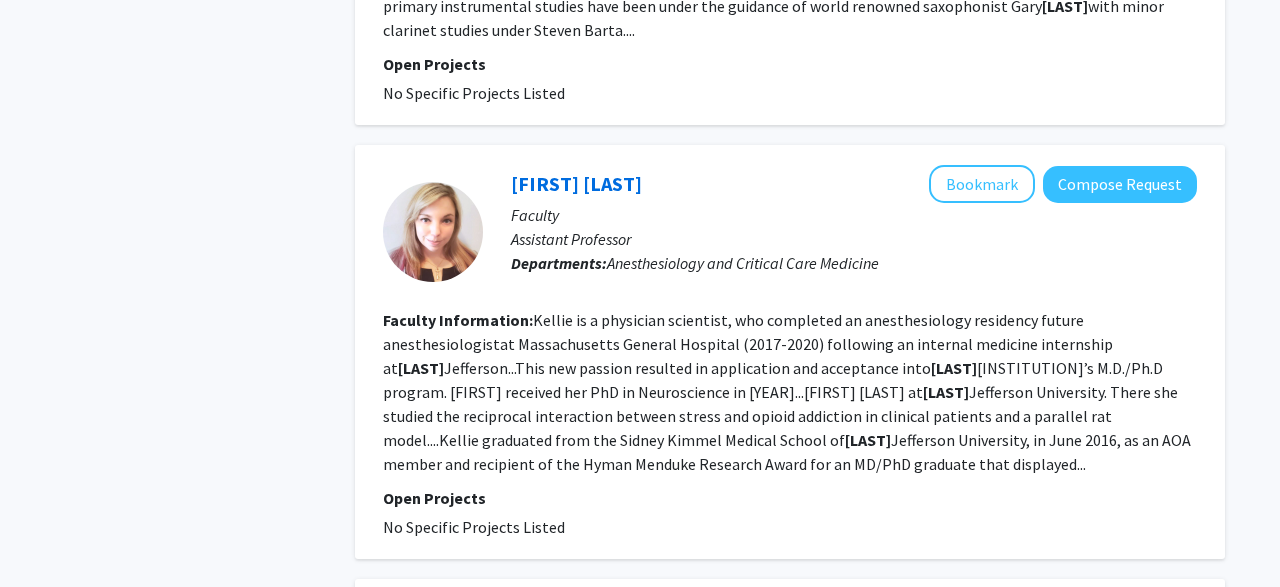 scroll, scrollTop: 2672, scrollLeft: 0, axis: vertical 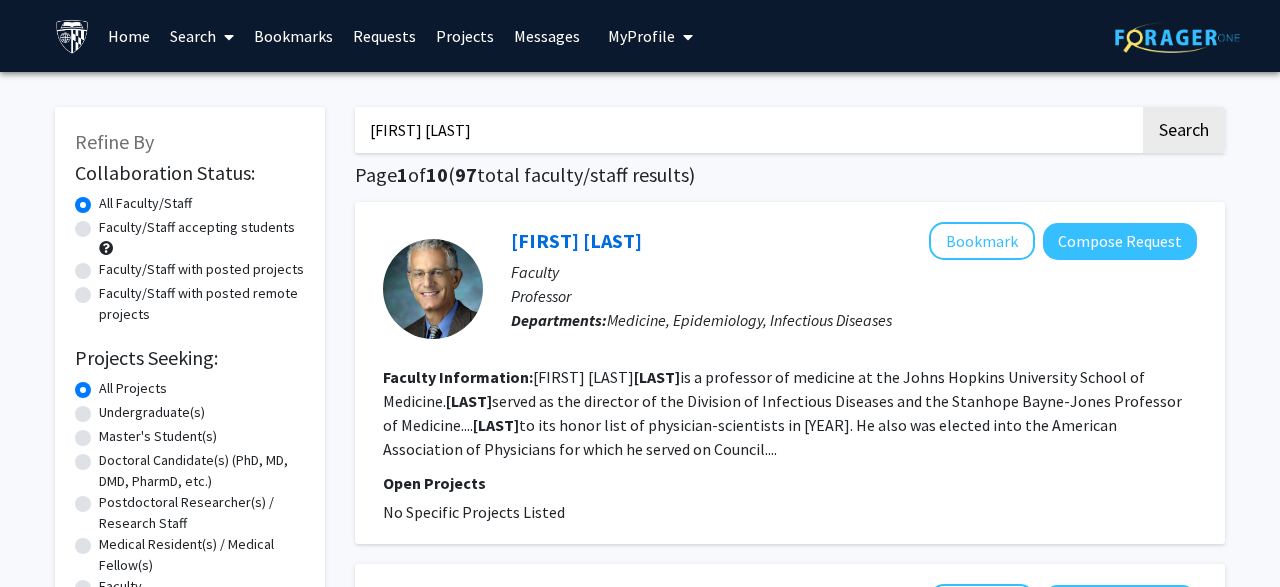 drag, startPoint x: 507, startPoint y: 141, endPoint x: 208, endPoint y: 142, distance: 299.00168 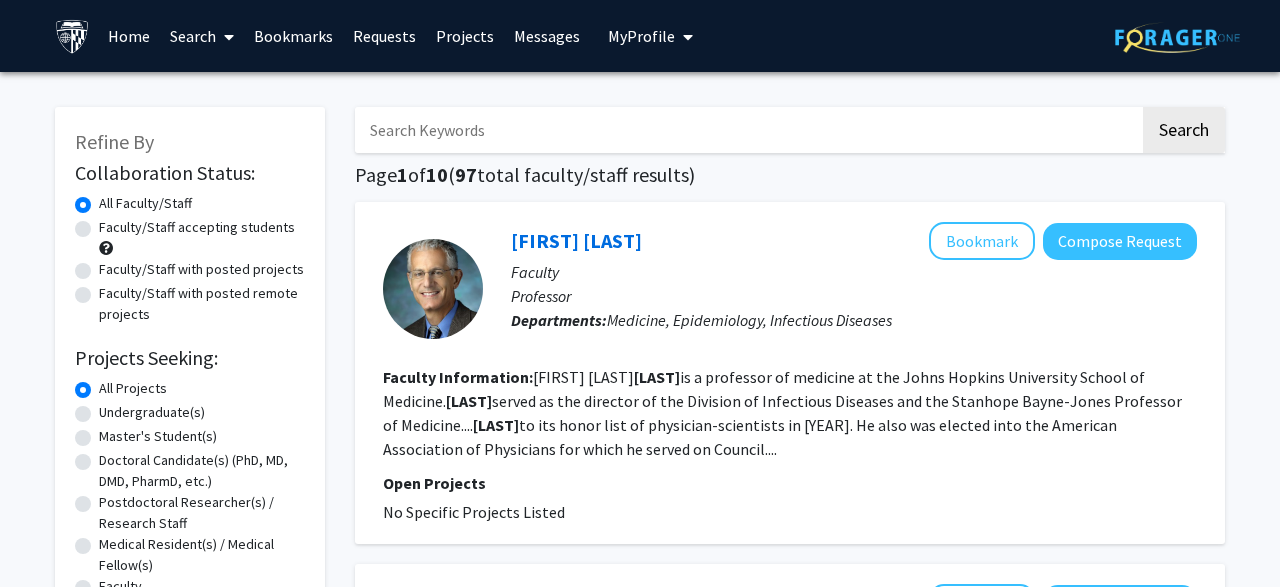 type 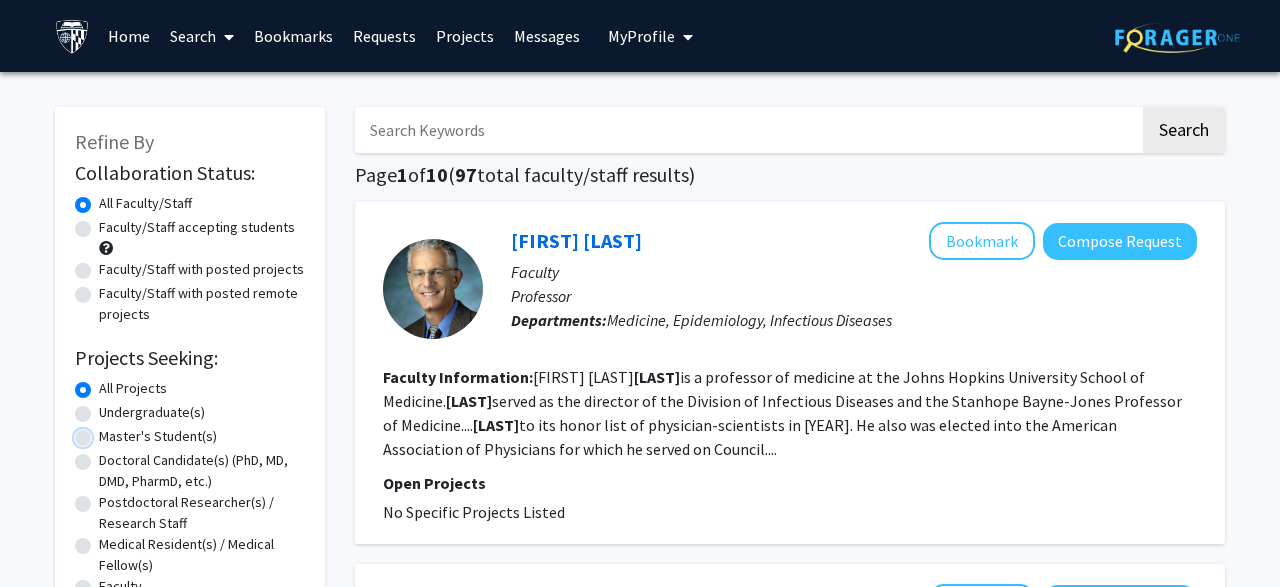 click on "Master's Student(s)" at bounding box center [105, 432] 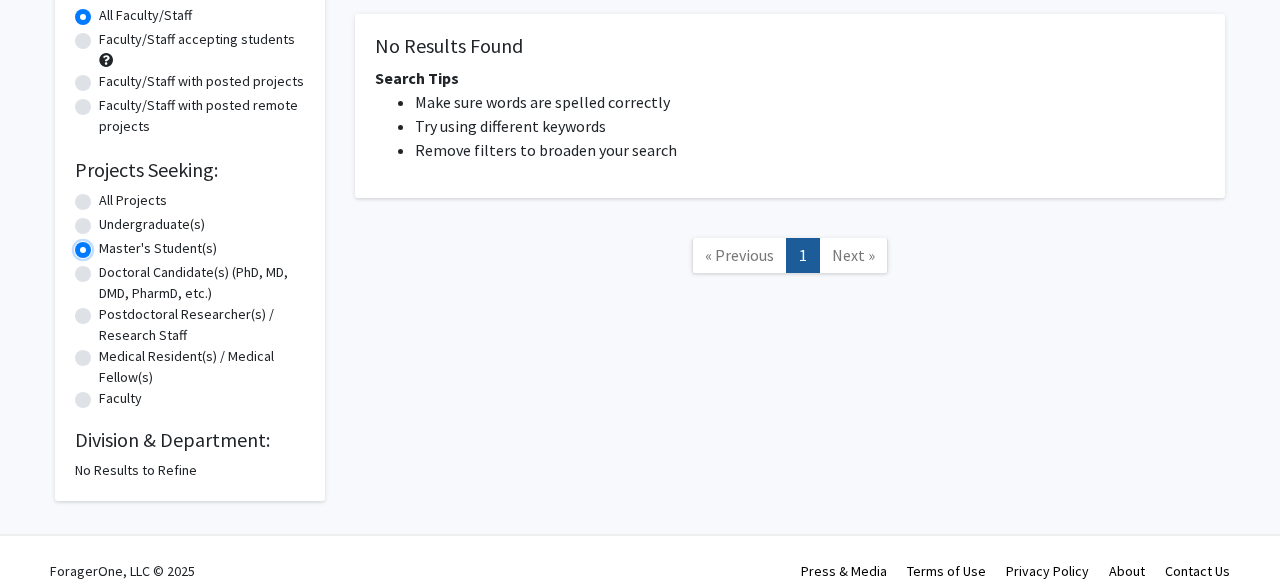scroll, scrollTop: 206, scrollLeft: 0, axis: vertical 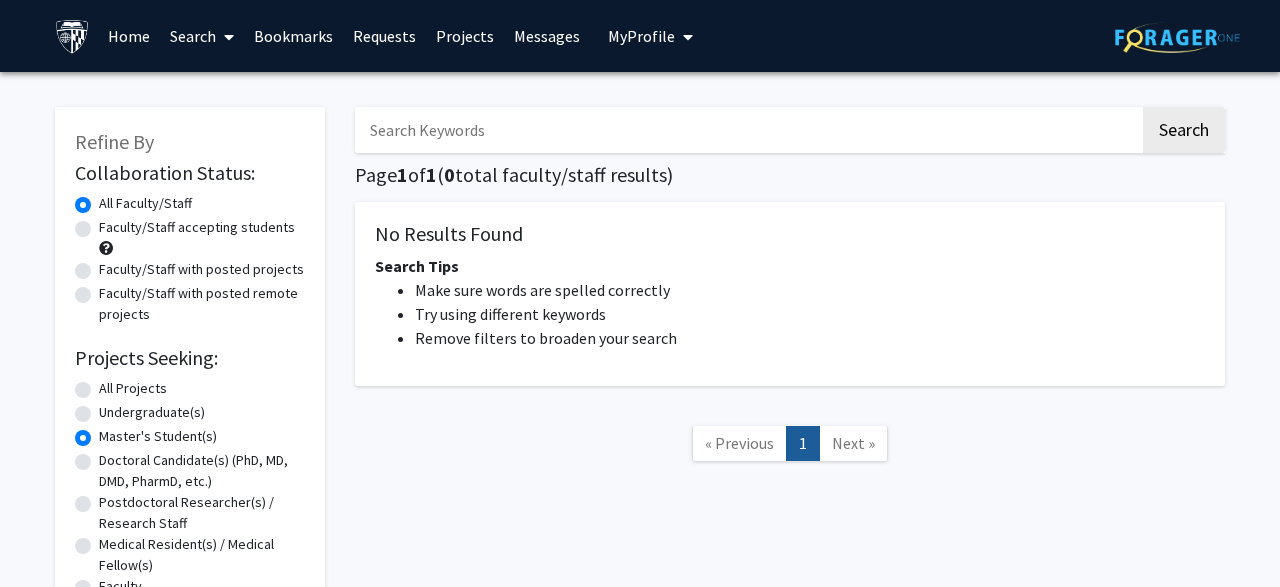 click at bounding box center [747, 130] 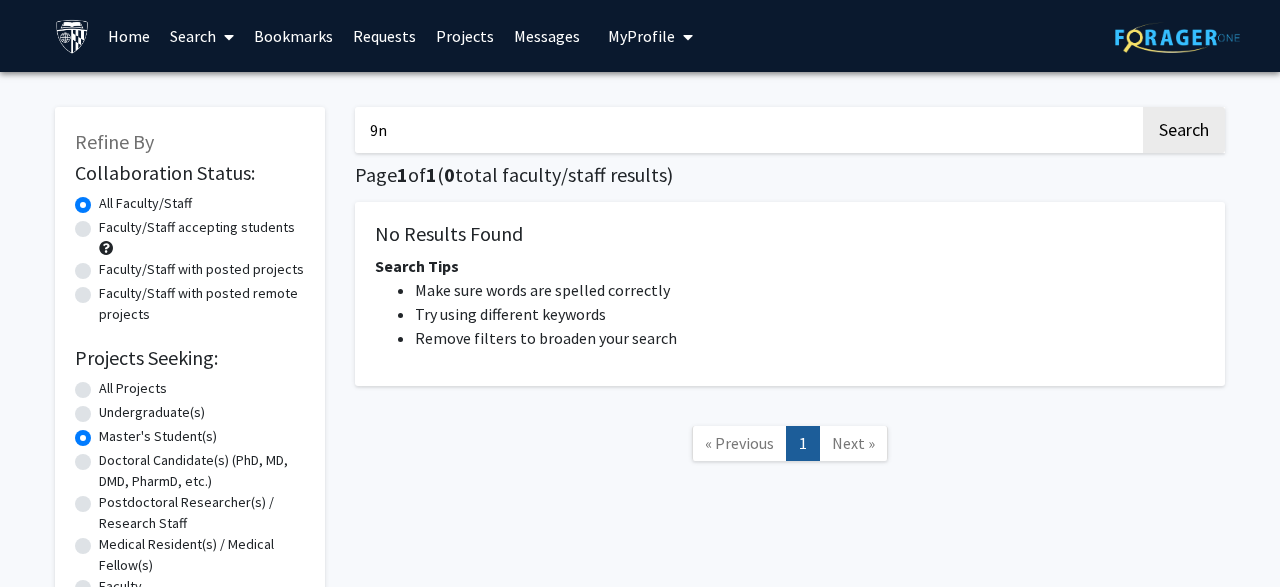 type on "9" 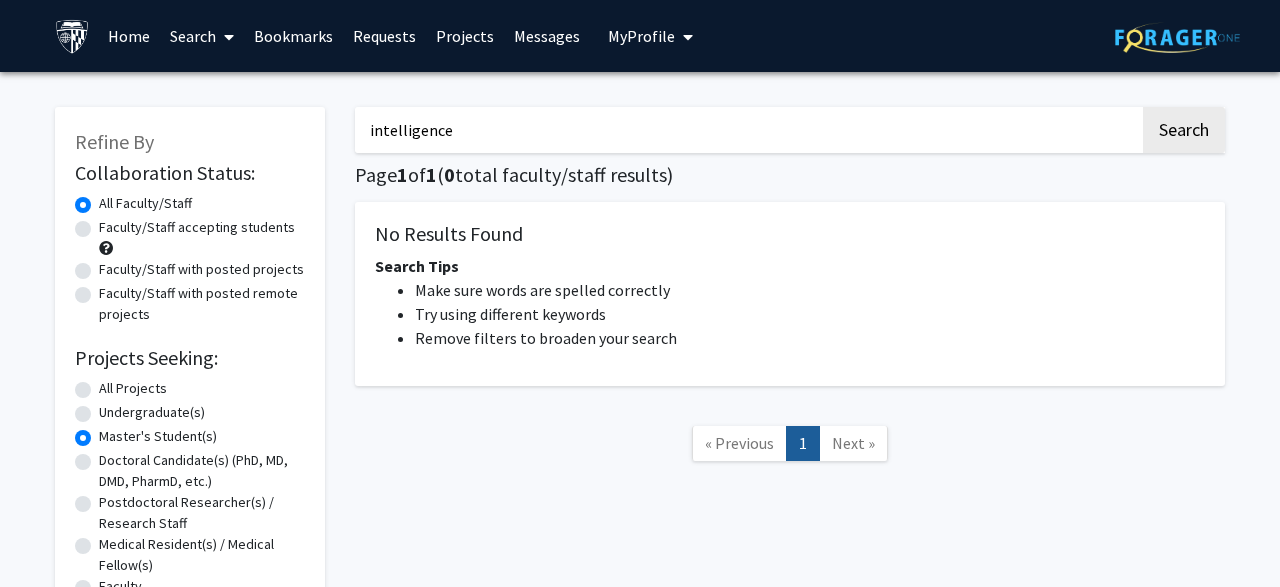 type on "intelligence" 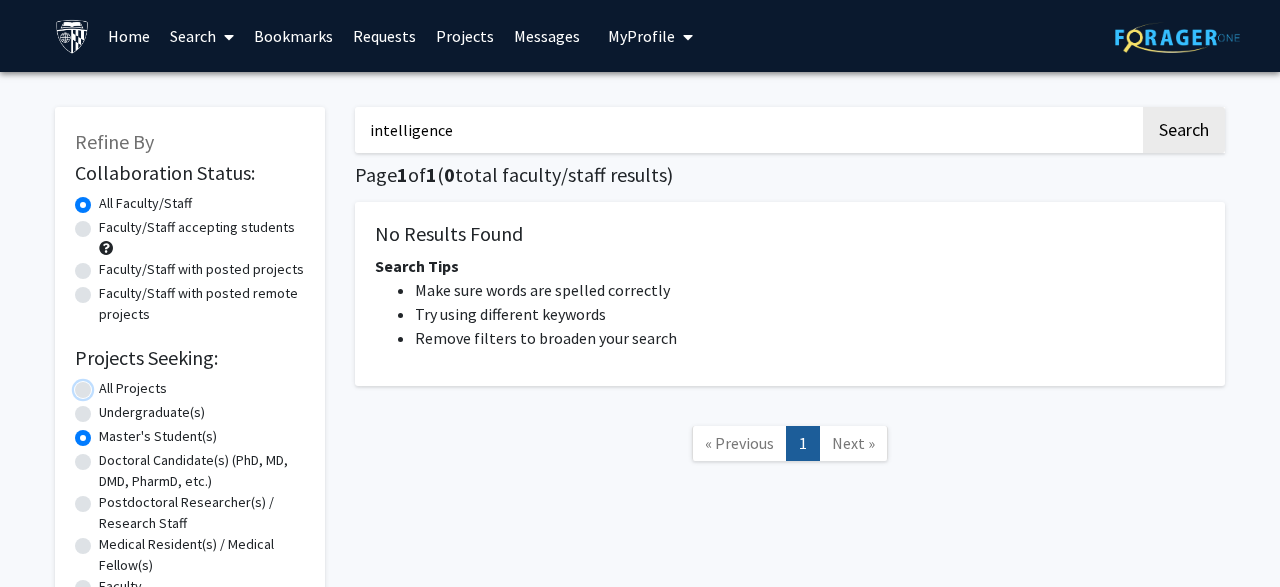 click on "All Projects" at bounding box center (105, 384) 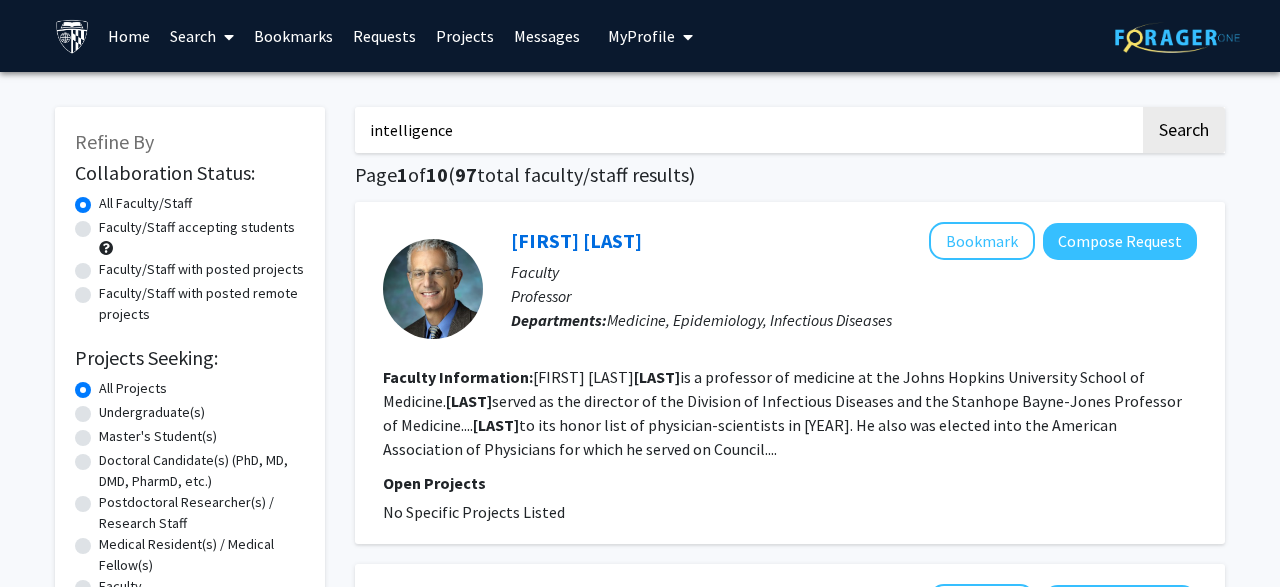 click on "Search" 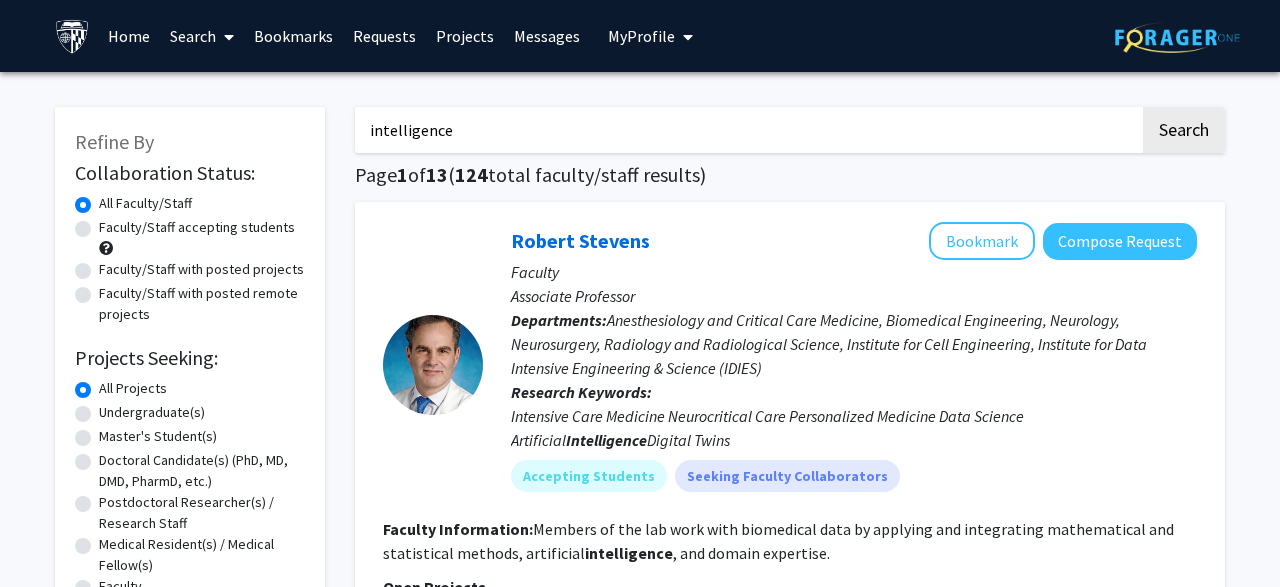 click on "Faculty/Staff accepting students" 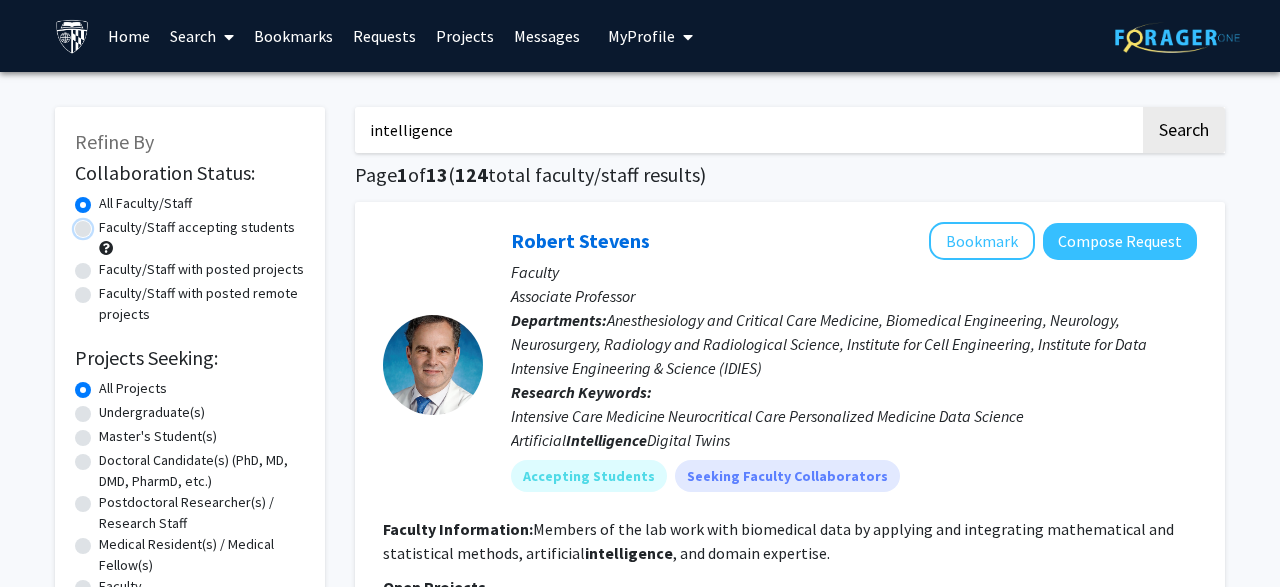 click on "Faculty/Staff accepting students" at bounding box center [105, 223] 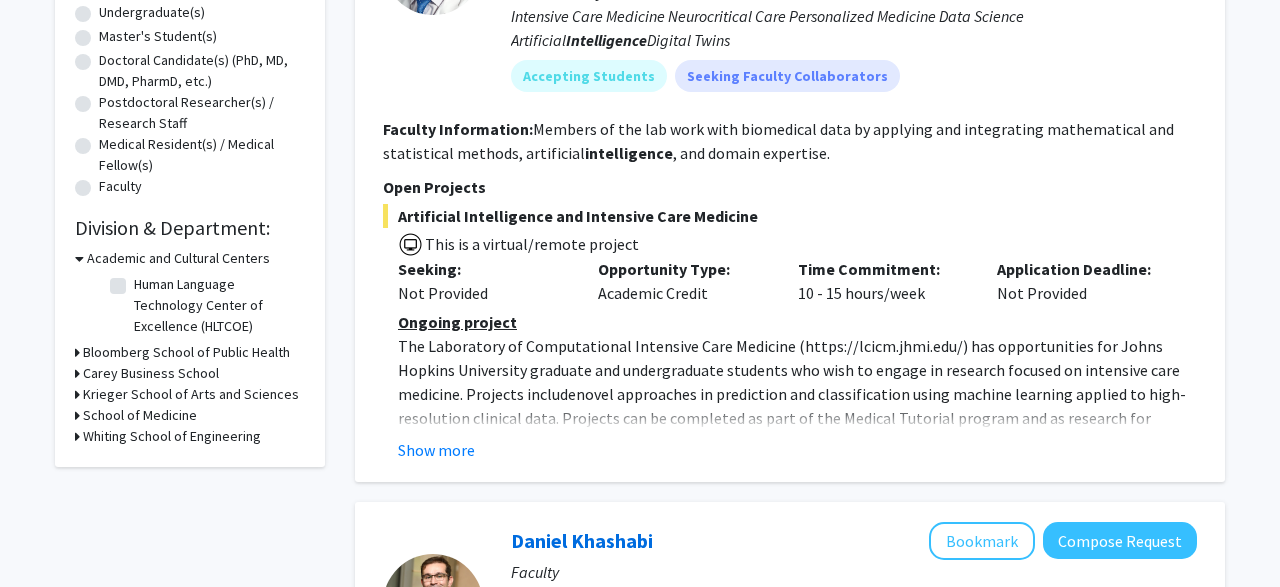 scroll, scrollTop: 424, scrollLeft: 0, axis: vertical 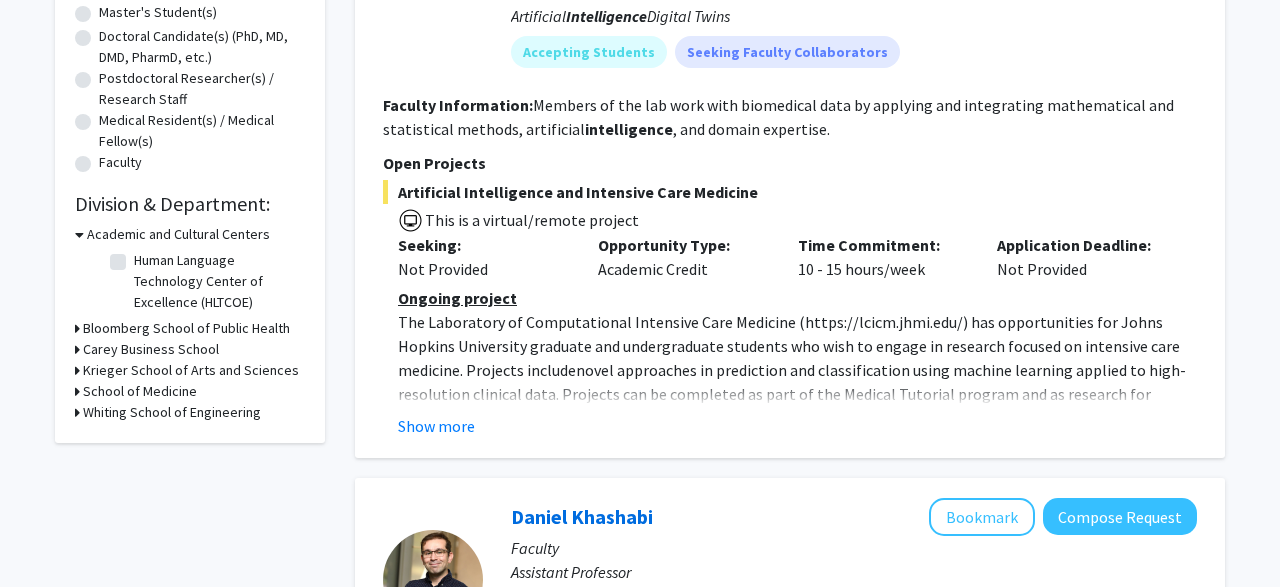 click 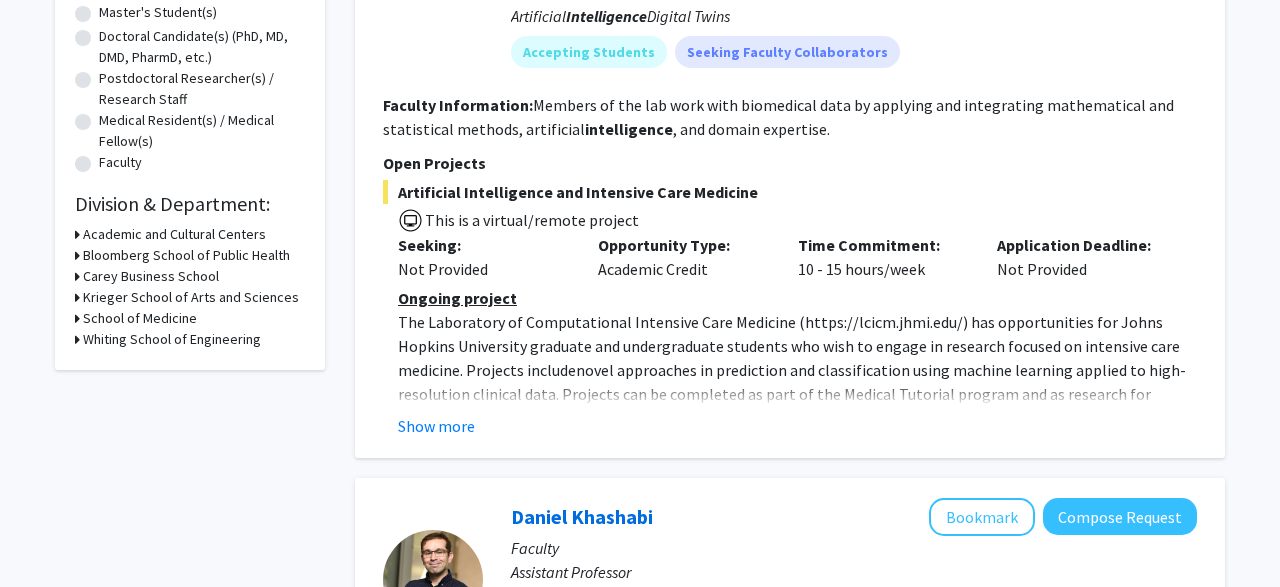 click on "Refine By Collaboration Status: Collaboration Status All Faculty/Staff Collaboration Status Faculty/Staff accepting students Collaboration Status Faculty/Staff with posted projects Collaboration Status Faculty/Staff with posted remote projects Projects Seeking: Projects Seeking Level All Projects Projects Seeking Level Undergraduate(s) Projects Seeking Level Master's Student(s) Projects Seeking Level Doctoral Candidate(s) (PhD, MD, DMD, PharmD, etc.) Projects Seeking Level Postdoctoral Researcher(s) / Research Staff Projects Seeking Level Medical Resident(s) / Medical Fellow(s) Projects Seeking Level Faculty Division & Department: Academic and Cultural Centers Bloomberg School of Public Health Carey Business School Krieger School of Arts and Sciences School of Medicine Whiting School of Engineering" 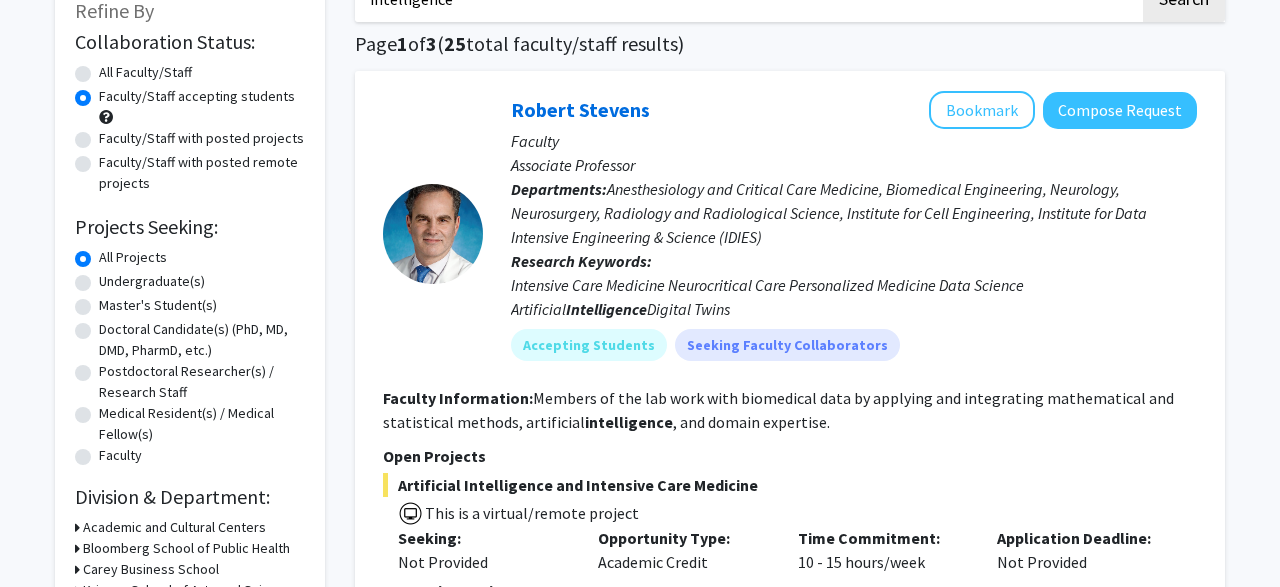 scroll, scrollTop: 0, scrollLeft: 0, axis: both 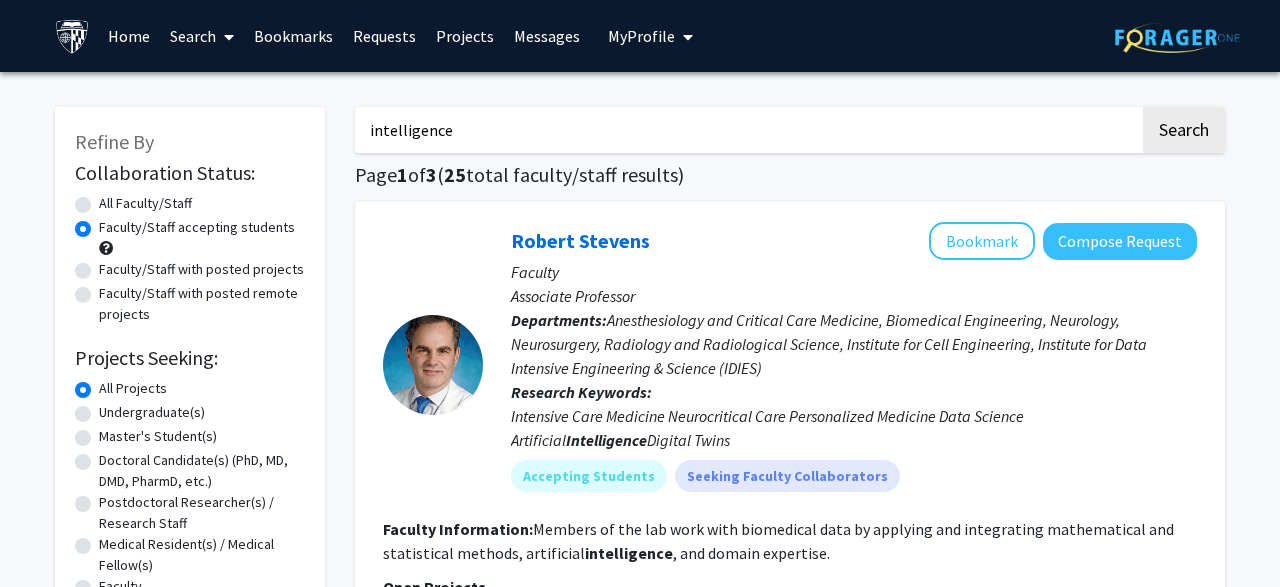 drag, startPoint x: 479, startPoint y: 139, endPoint x: 201, endPoint y: 134, distance: 278.04495 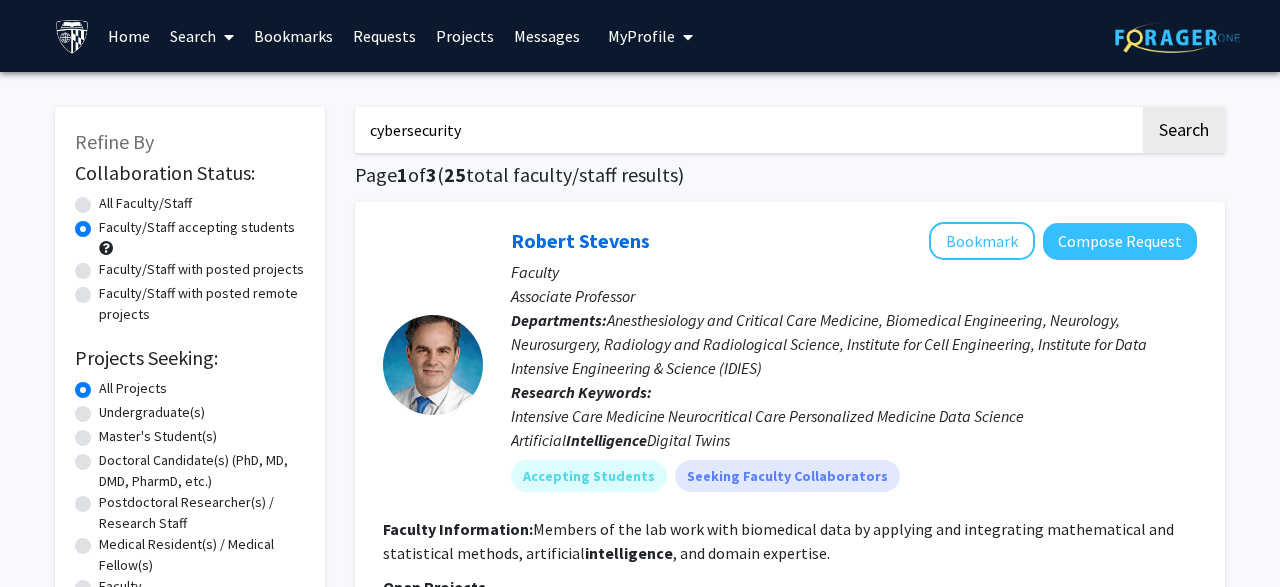 type on "cybersecurity" 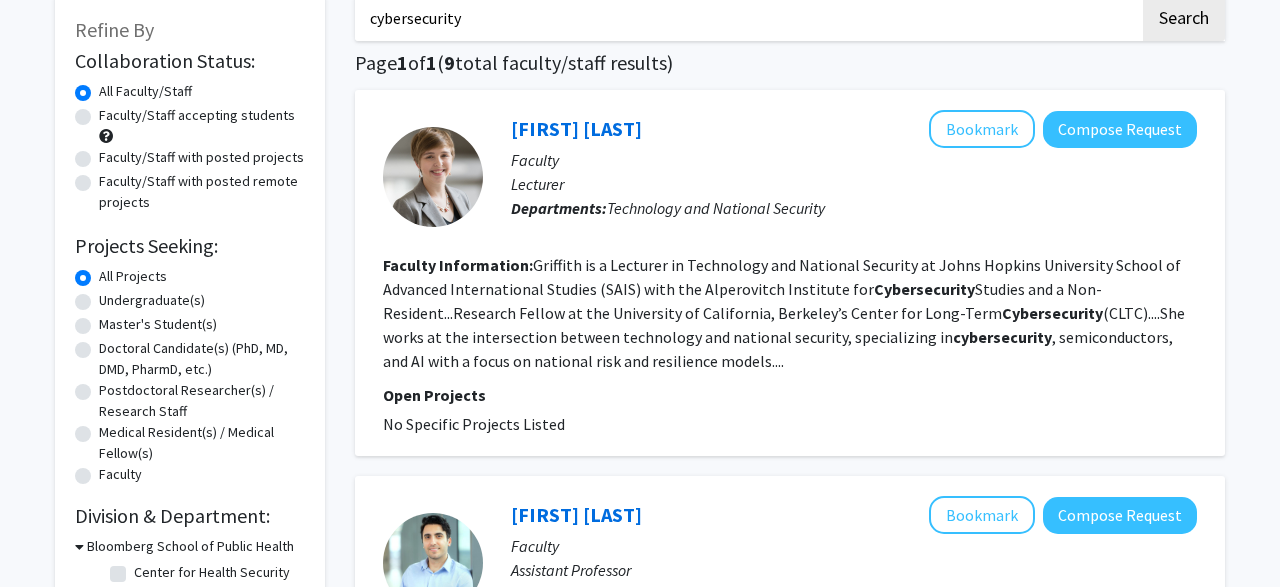 scroll, scrollTop: 0, scrollLeft: 0, axis: both 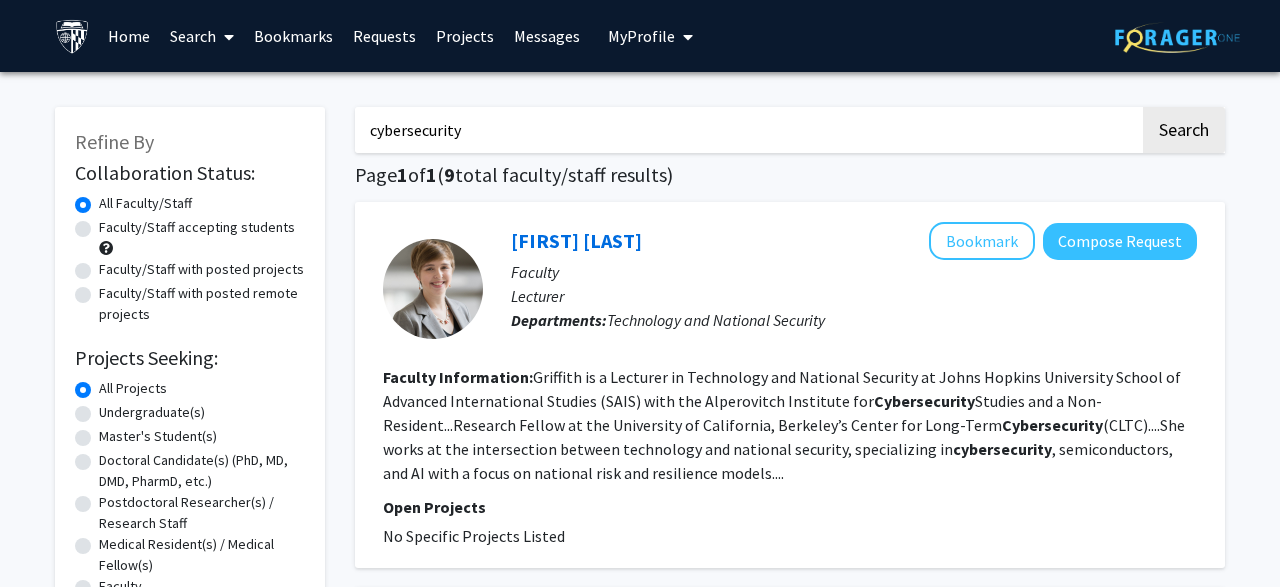 drag, startPoint x: 497, startPoint y: 136, endPoint x: 30, endPoint y: 175, distance: 468.62564 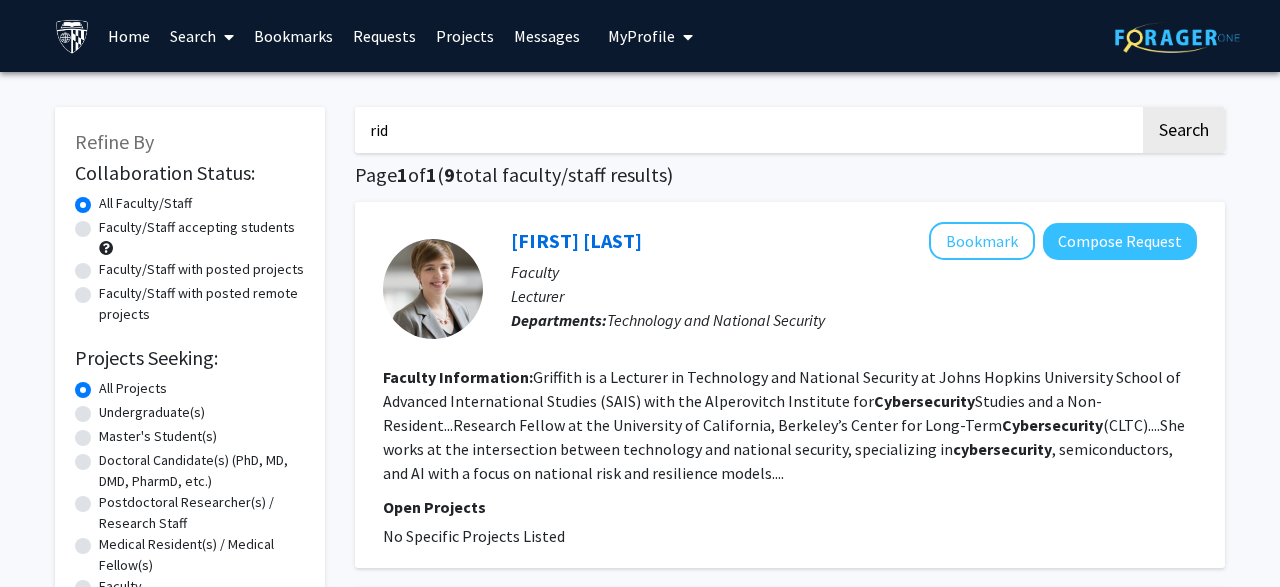 type on "rid" 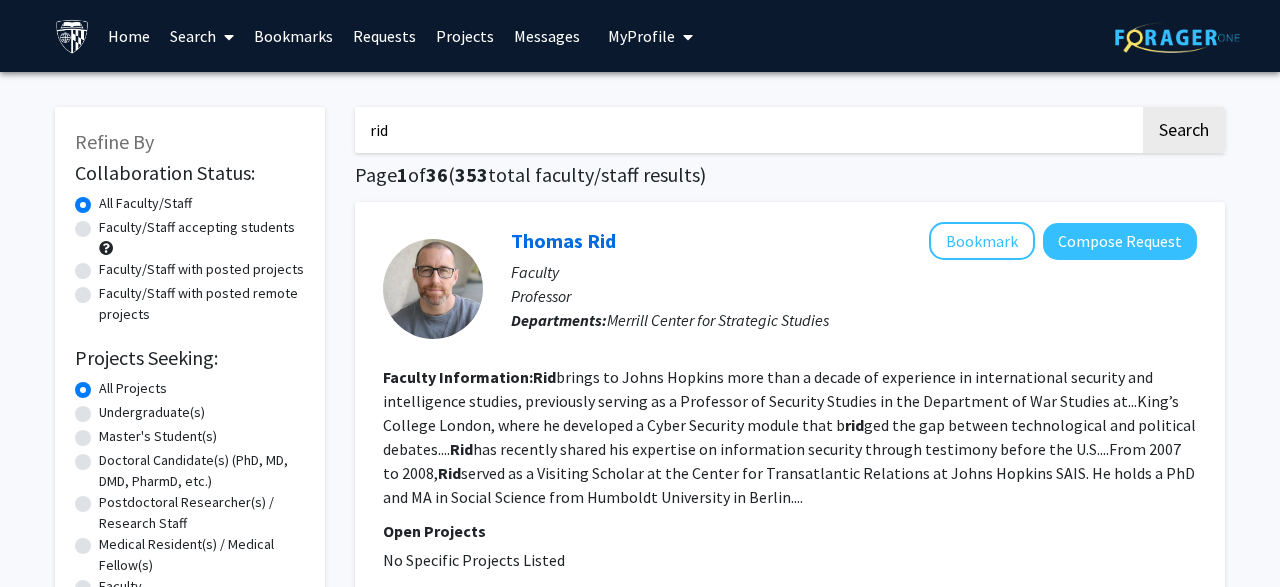 click on "rid brings to Johns Hopkins more than a decade of experience in international security and intelligence studies, previously serving as a Professor of Security Studies in the Department of War Studies at...King’s College London, where he developed a Cyber Security module that b rid ged the gap between technological and political debates.... Rid has recently shared his expertise on information security through testimony before the U.S....From 2007 to 2008, Rid served as a Visiting Scholar at the Center for Transatlantic Relations at Johns Hopkins SAIS. He holds a PhD and MA in Social Science from Humboldt University in Berlin...." 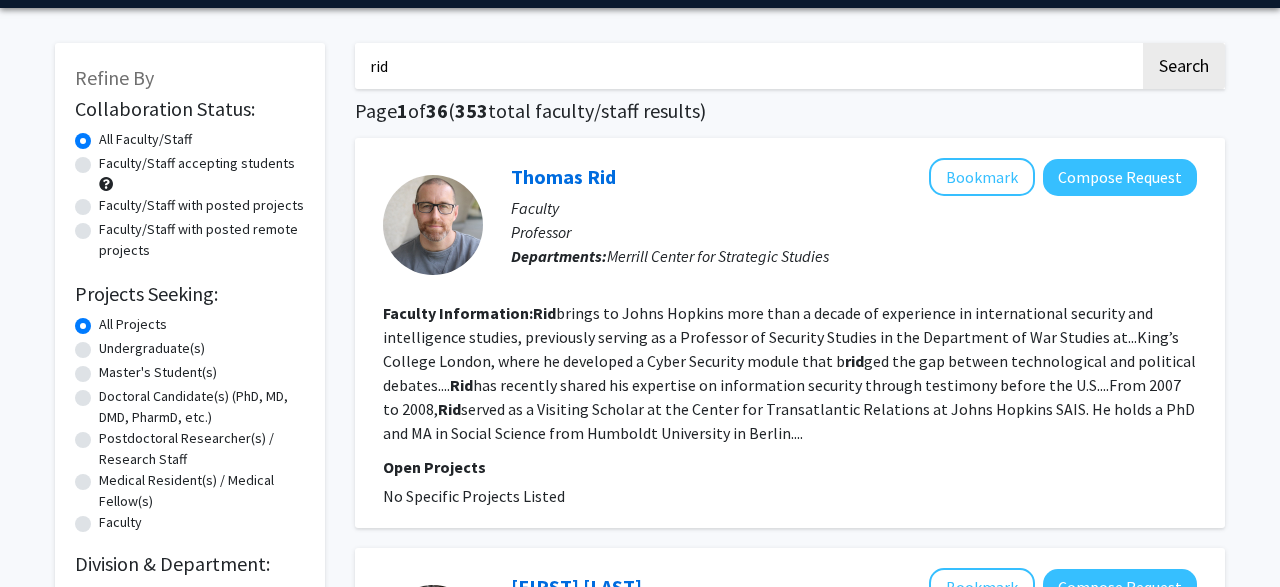 scroll, scrollTop: 49, scrollLeft: 0, axis: vertical 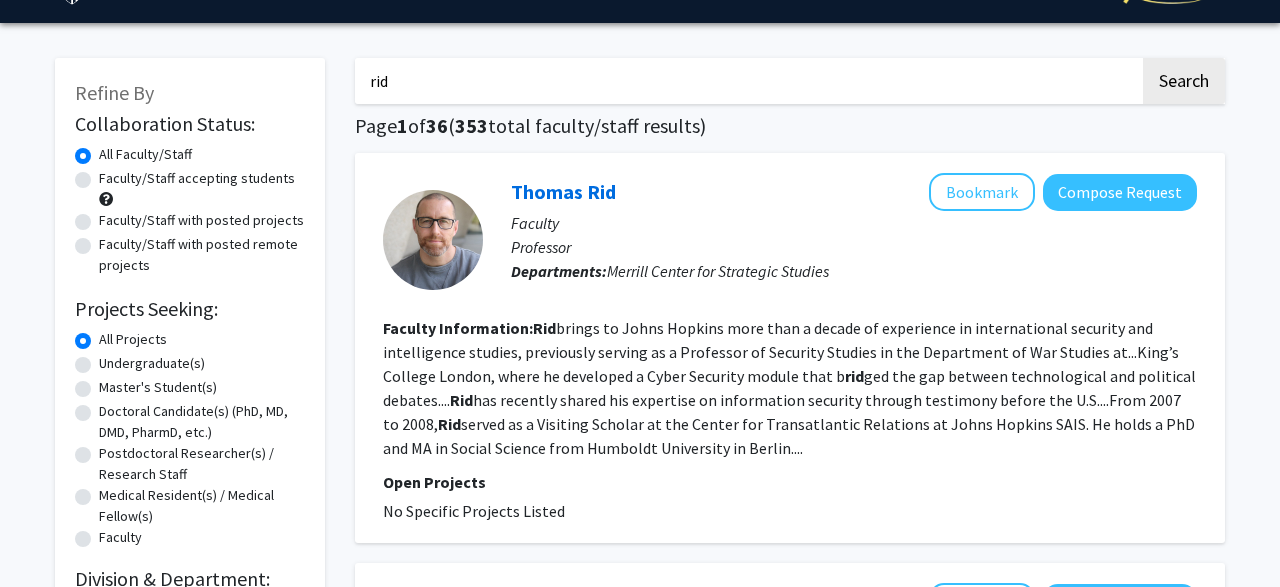 drag, startPoint x: 411, startPoint y: 77, endPoint x: 155, endPoint y: 68, distance: 256.15814 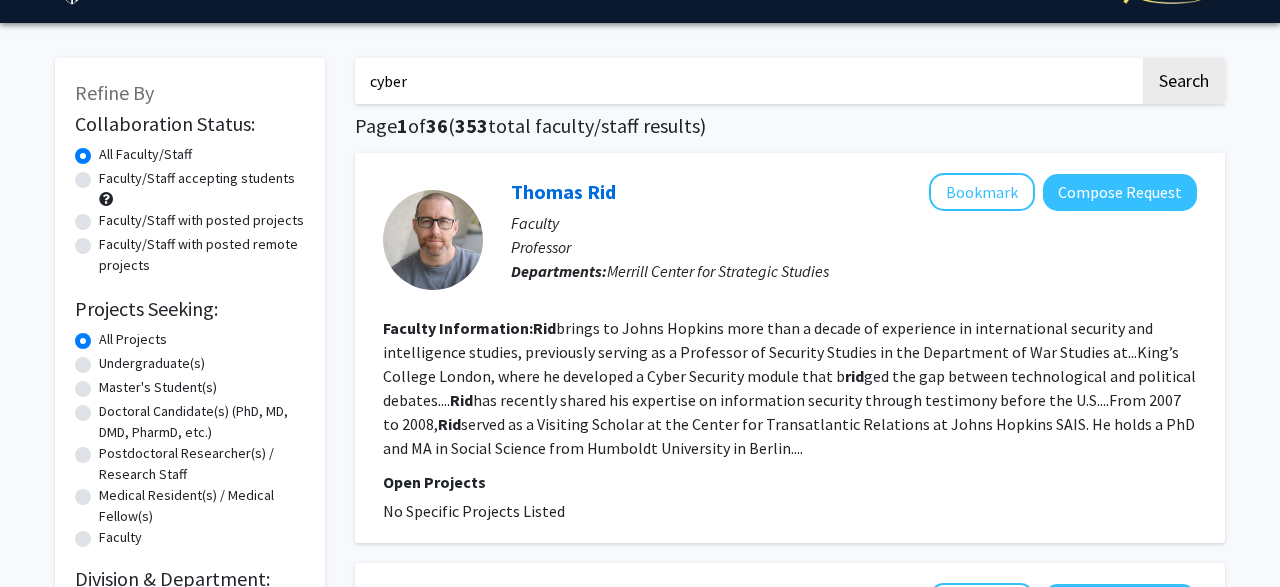 type on "cyber" 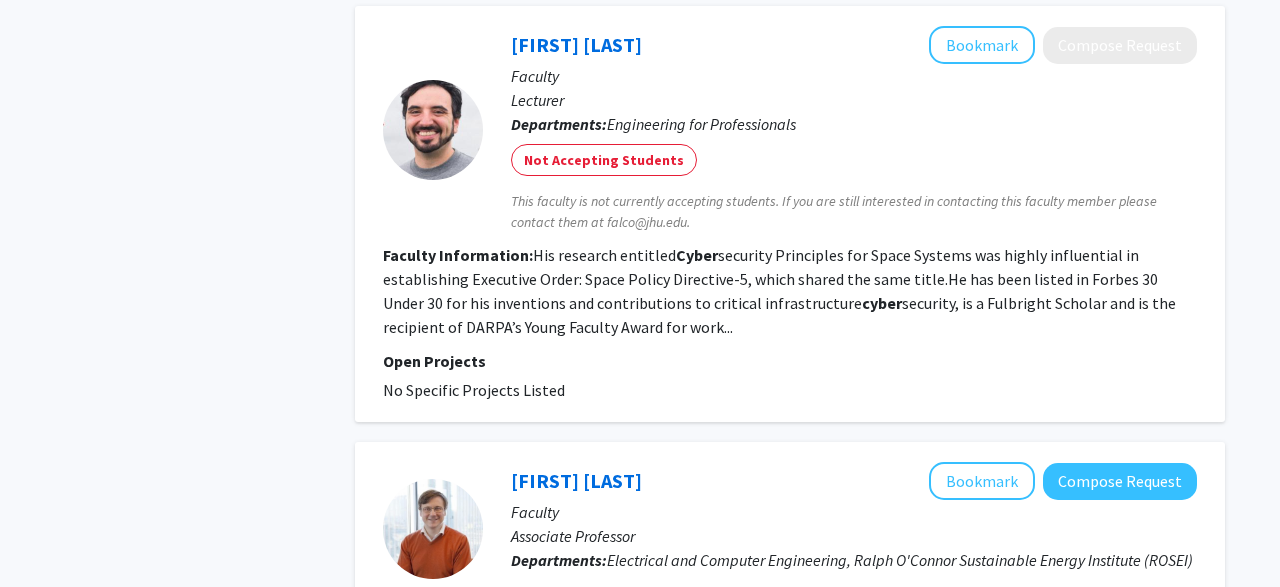 scroll, scrollTop: 2077, scrollLeft: 0, axis: vertical 